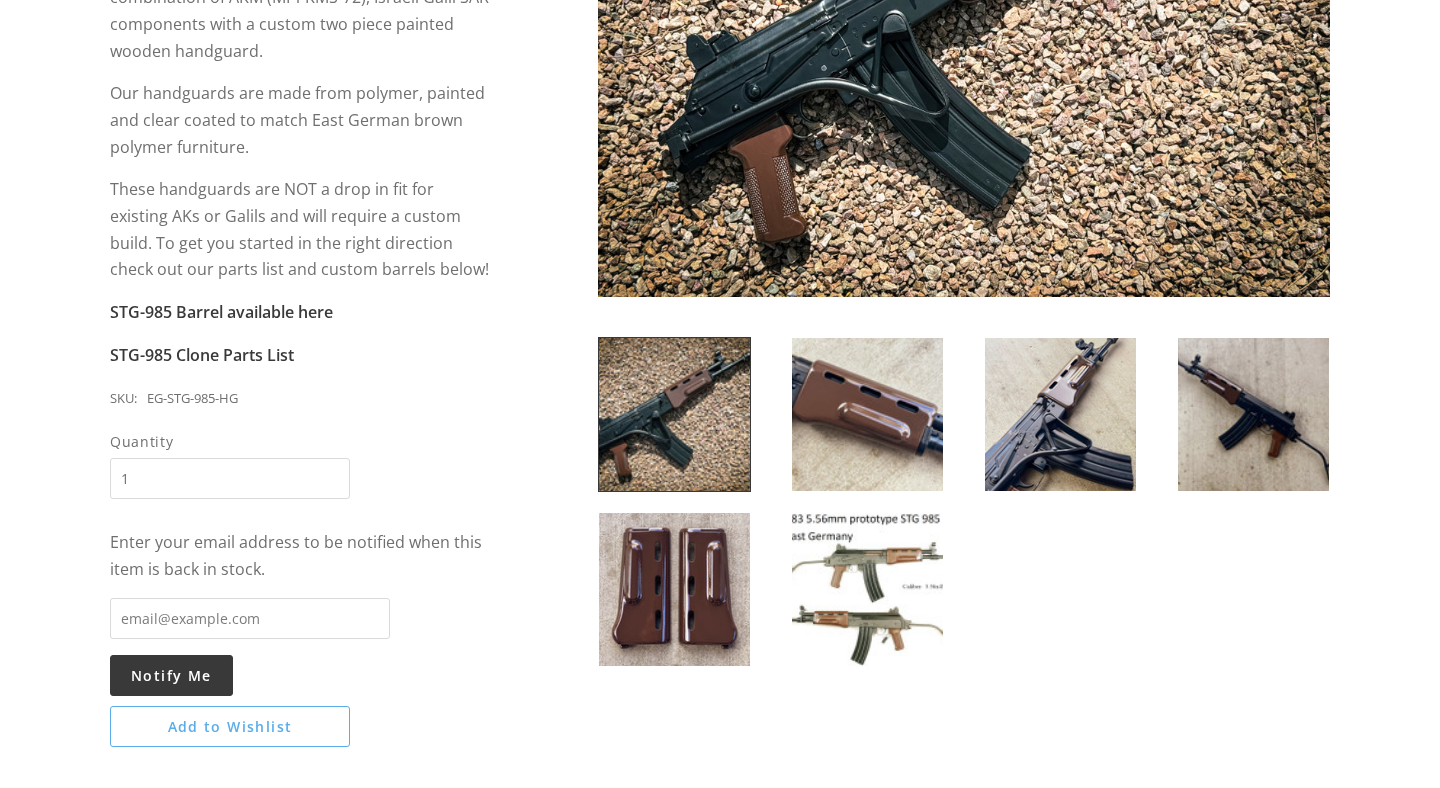 scroll, scrollTop: 555, scrollLeft: 0, axis: vertical 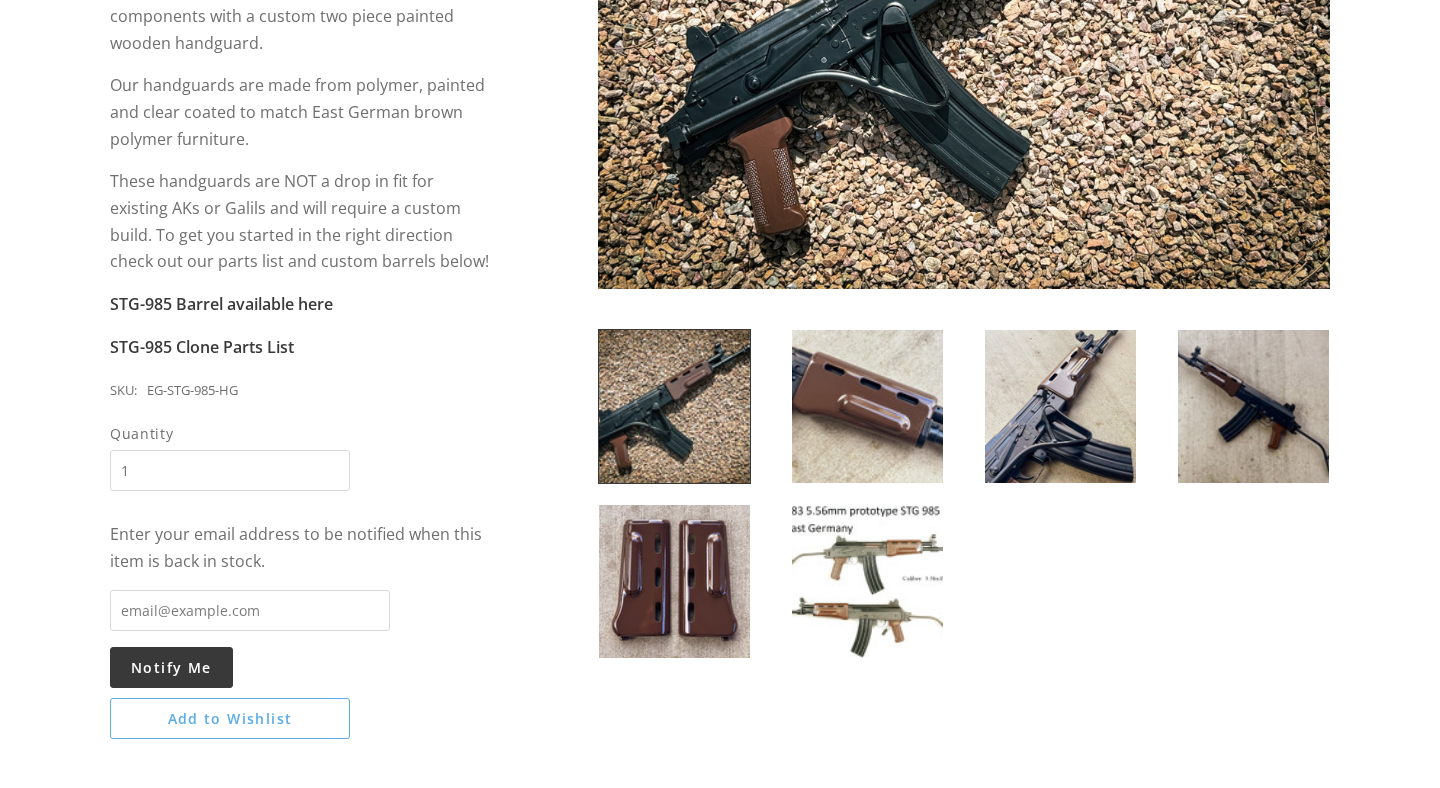 click at bounding box center (867, 581) 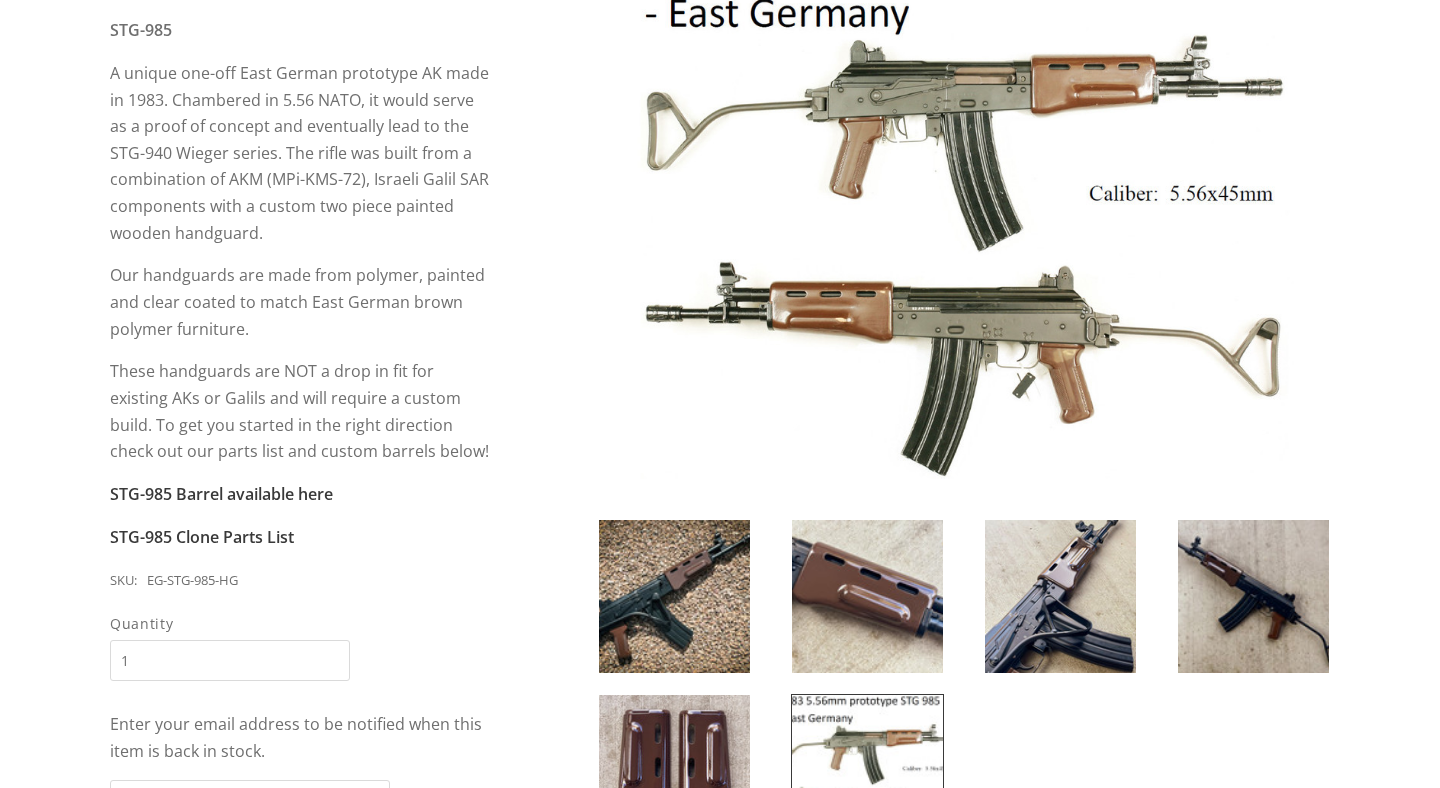 scroll, scrollTop: 386, scrollLeft: 0, axis: vertical 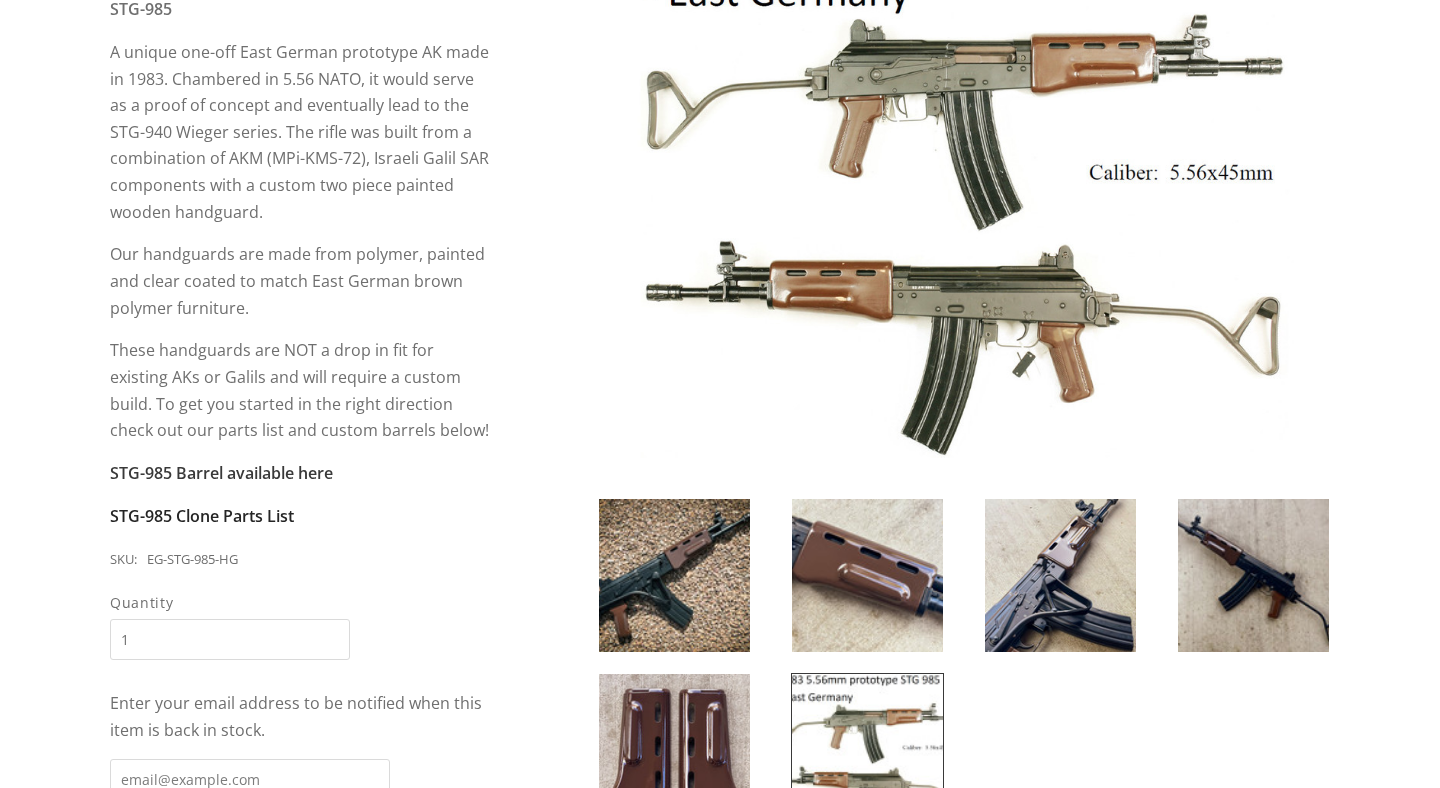 click on "STG-985 Clone Parts List" at bounding box center (202, 516) 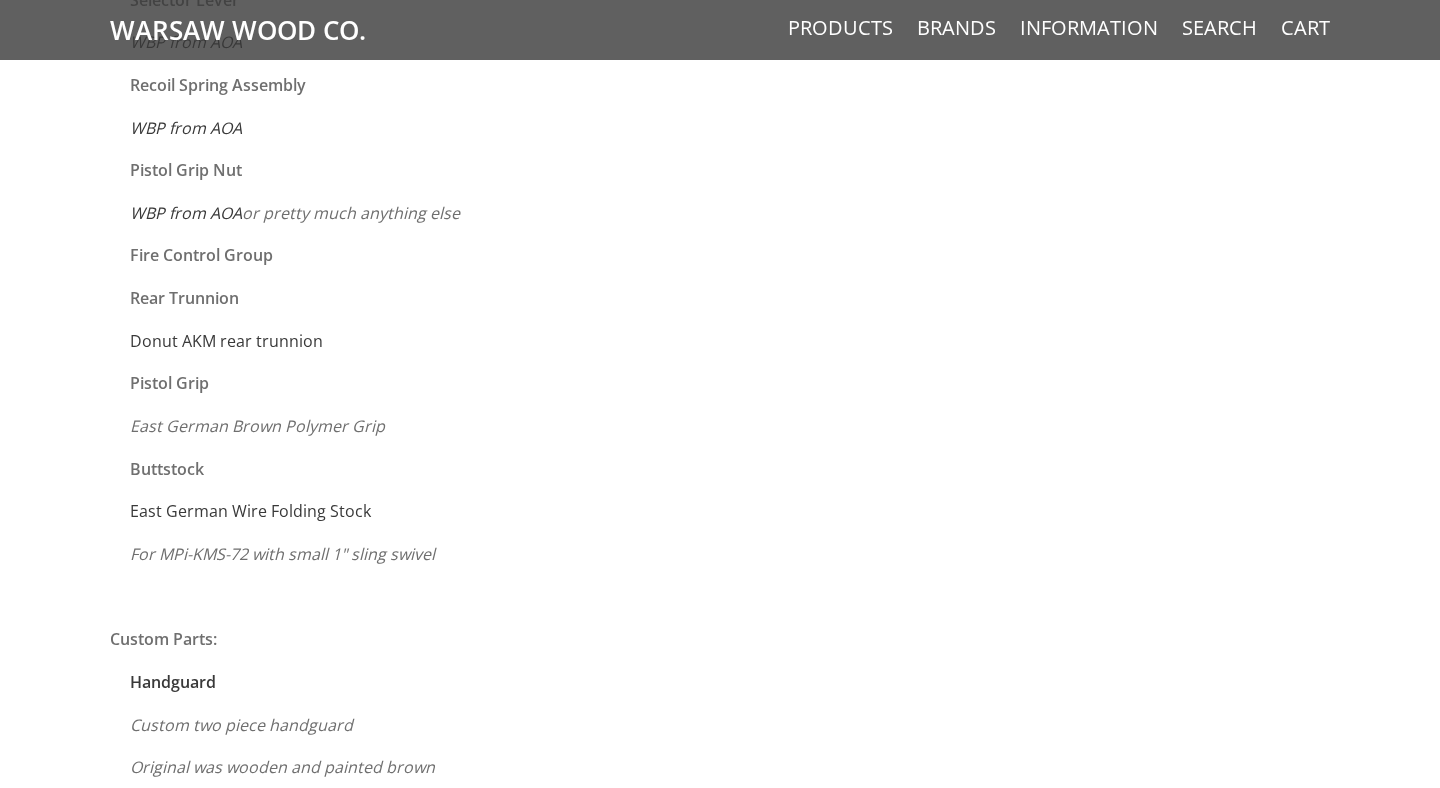 scroll, scrollTop: 2760, scrollLeft: 0, axis: vertical 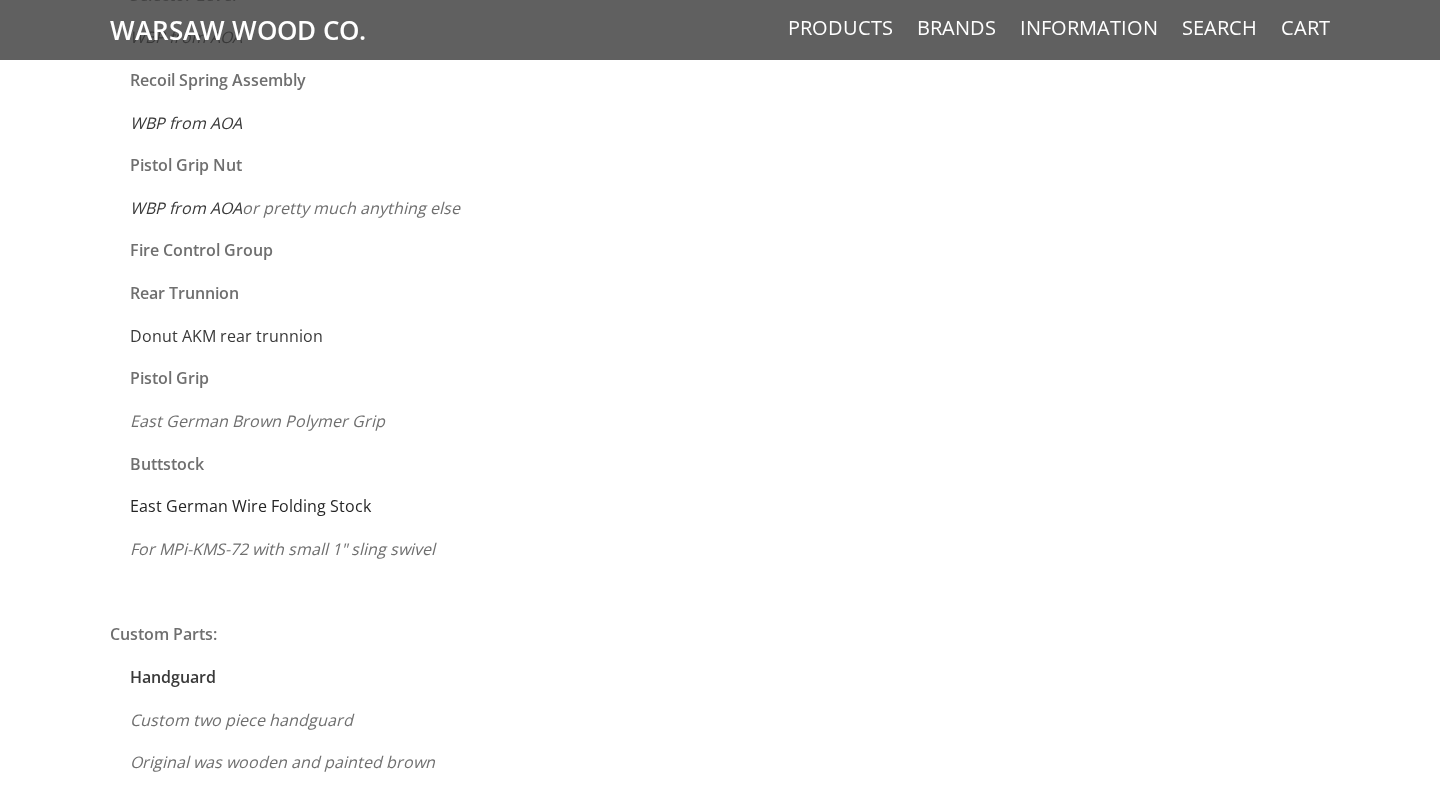 click on "East German Wire Folding Stock" at bounding box center (250, 506) 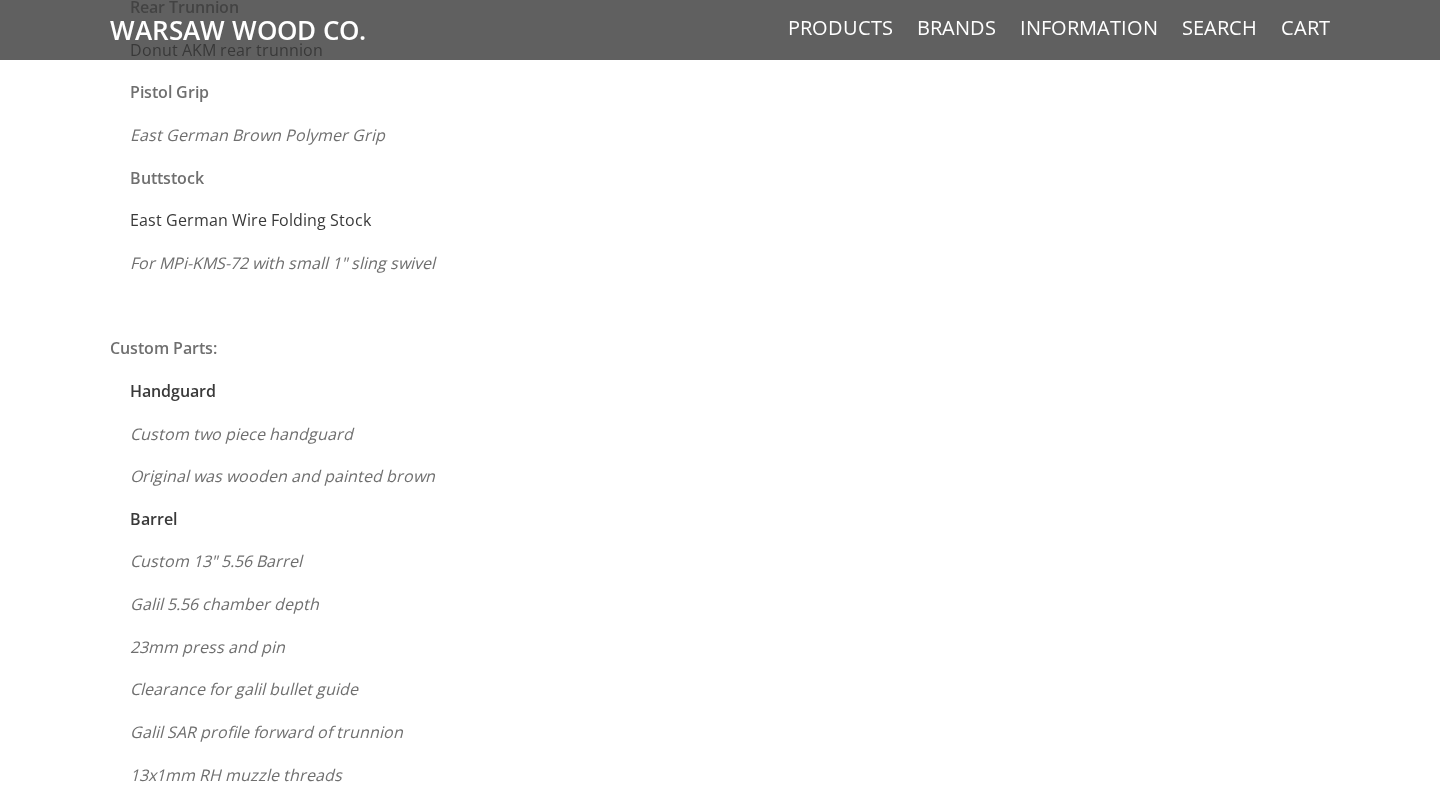 scroll, scrollTop: 3045, scrollLeft: 0, axis: vertical 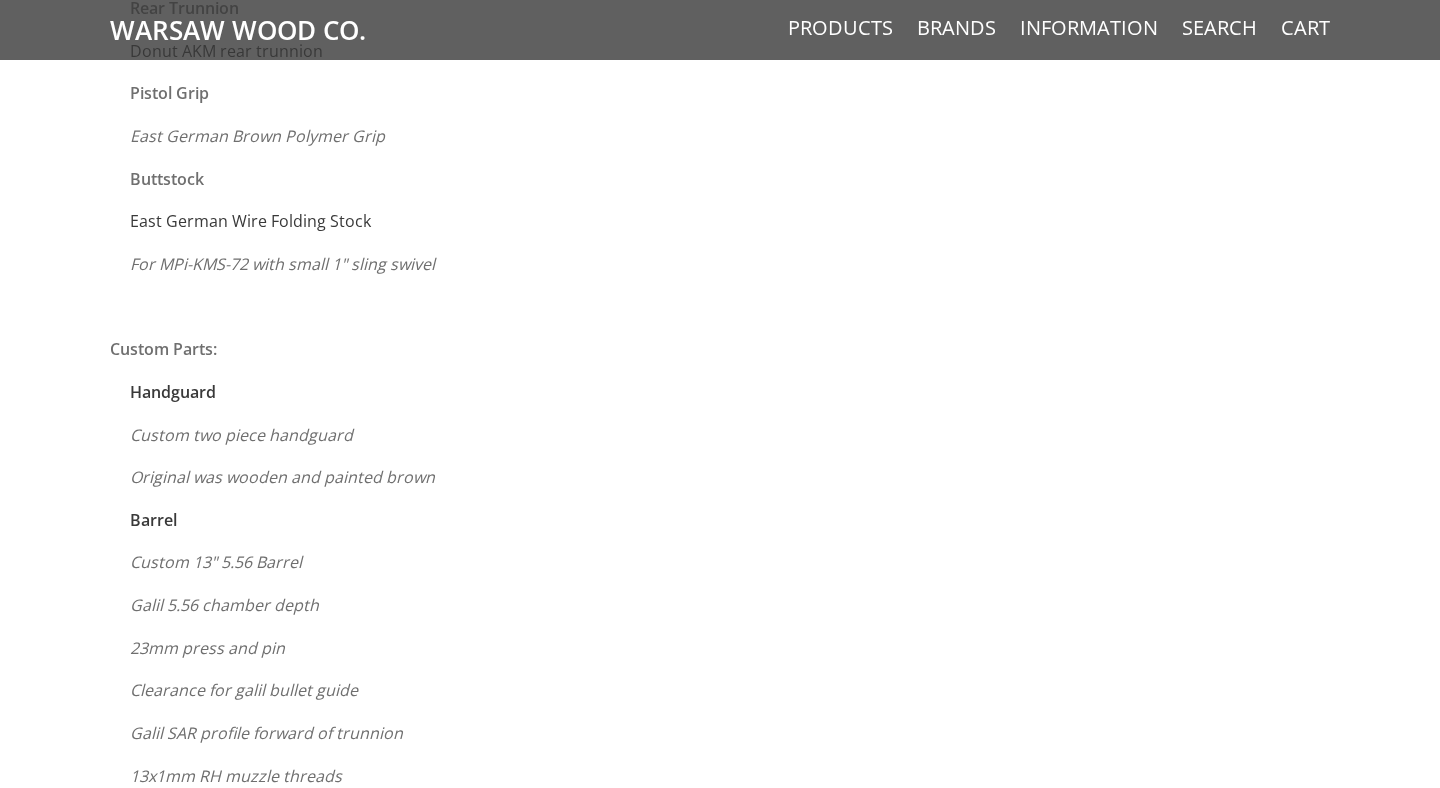click on "For MPi-KMS-72 with small 1" sling swivel" at bounding box center [282, 264] 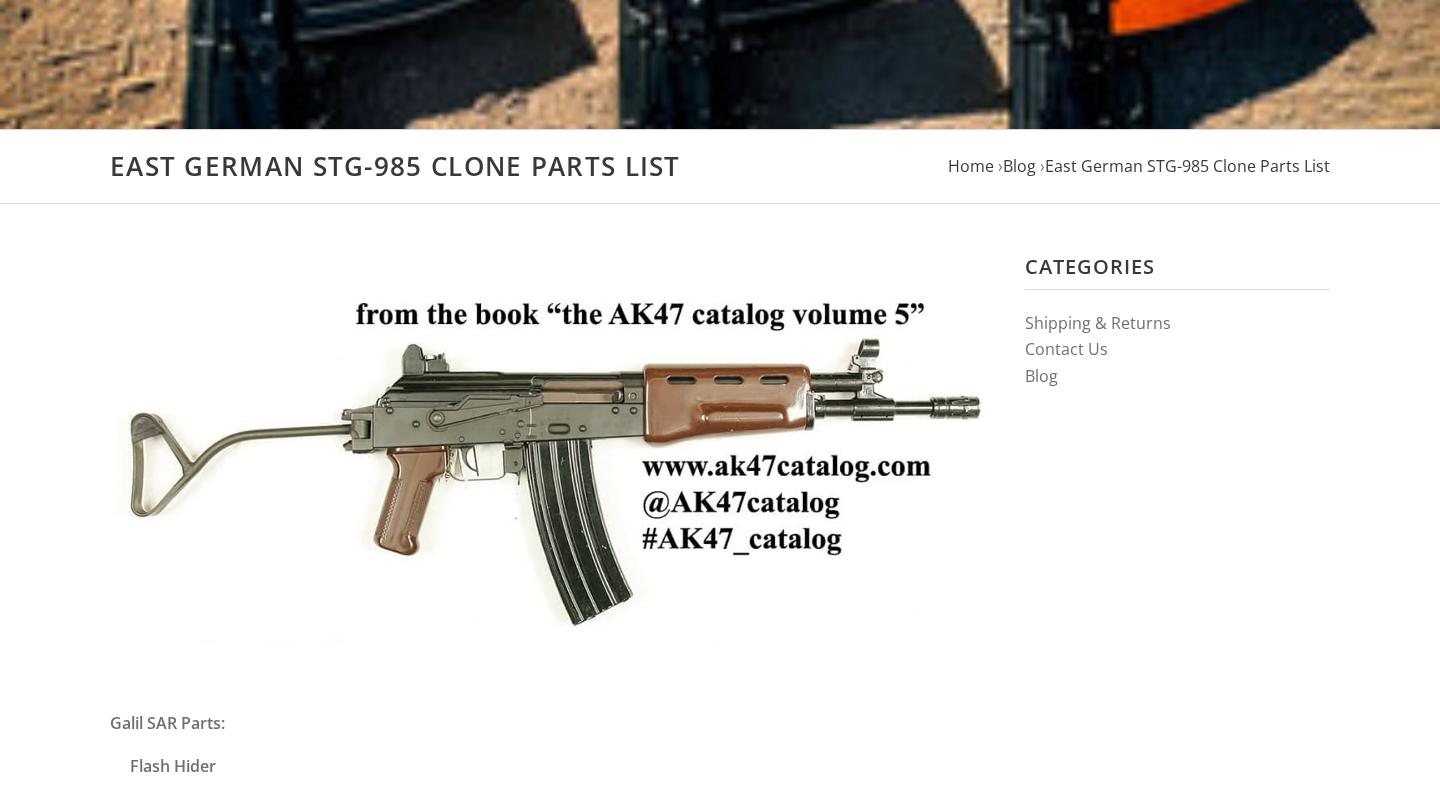 scroll, scrollTop: 409, scrollLeft: 0, axis: vertical 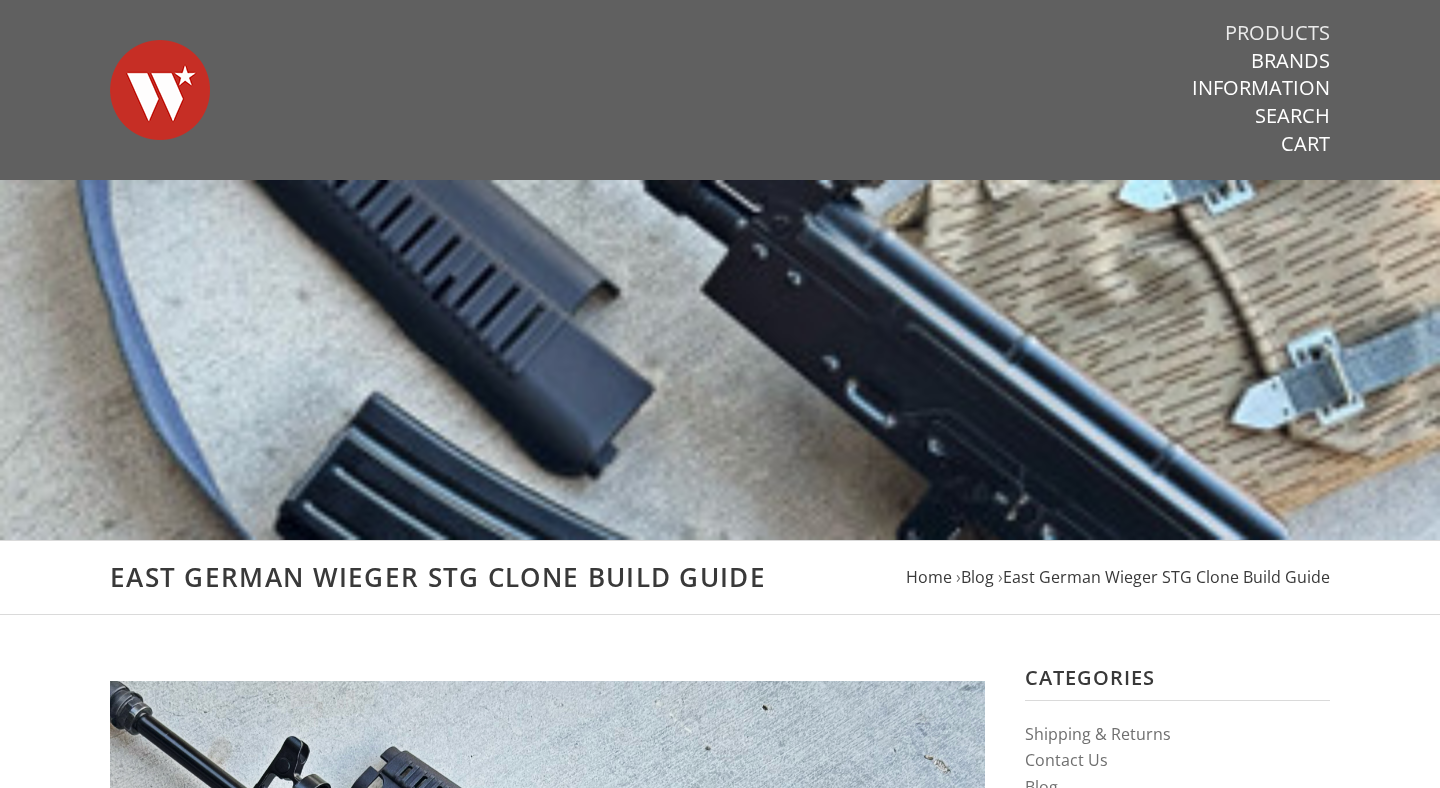 click on "Products" at bounding box center (1277, 33) 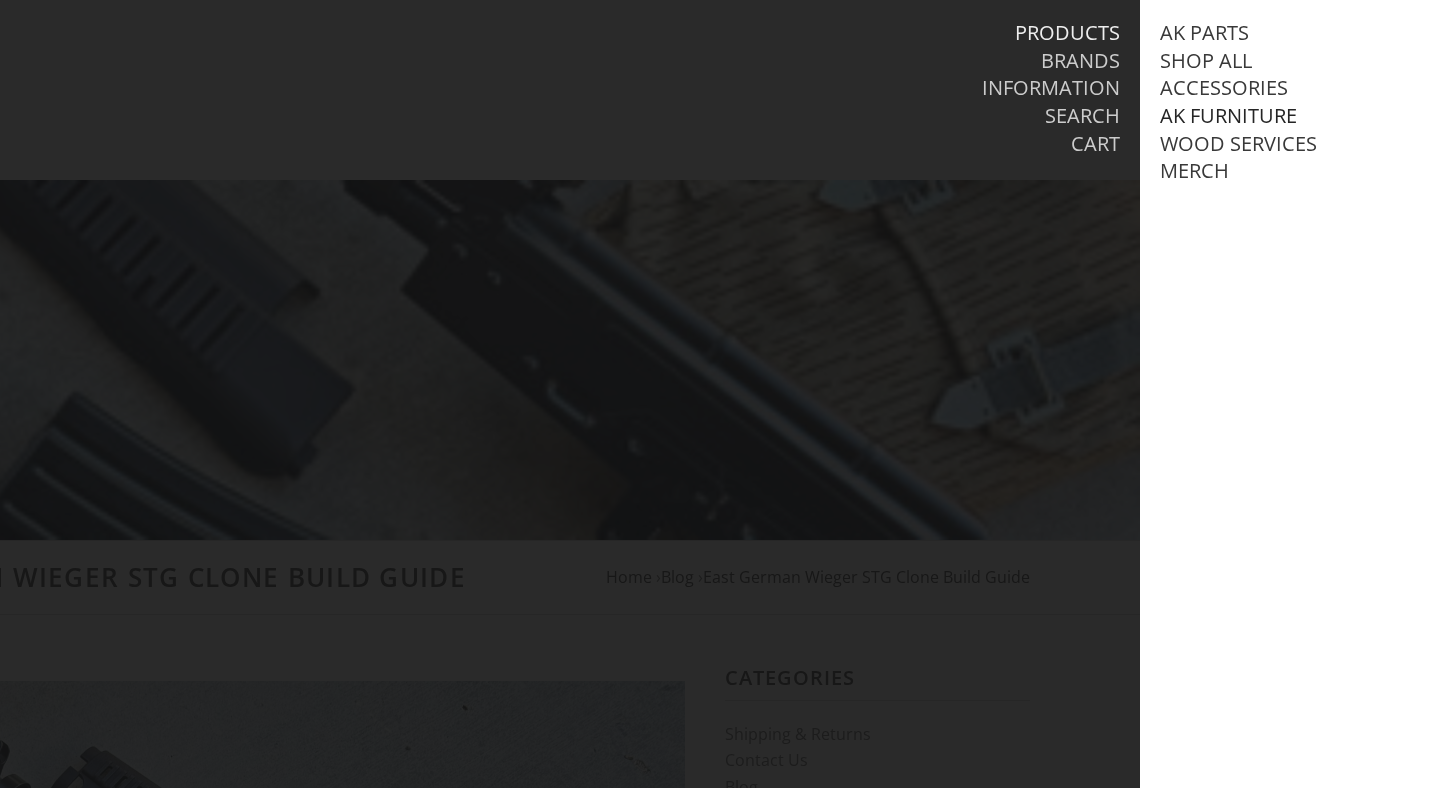 click on "AK Furniture" at bounding box center (1228, 116) 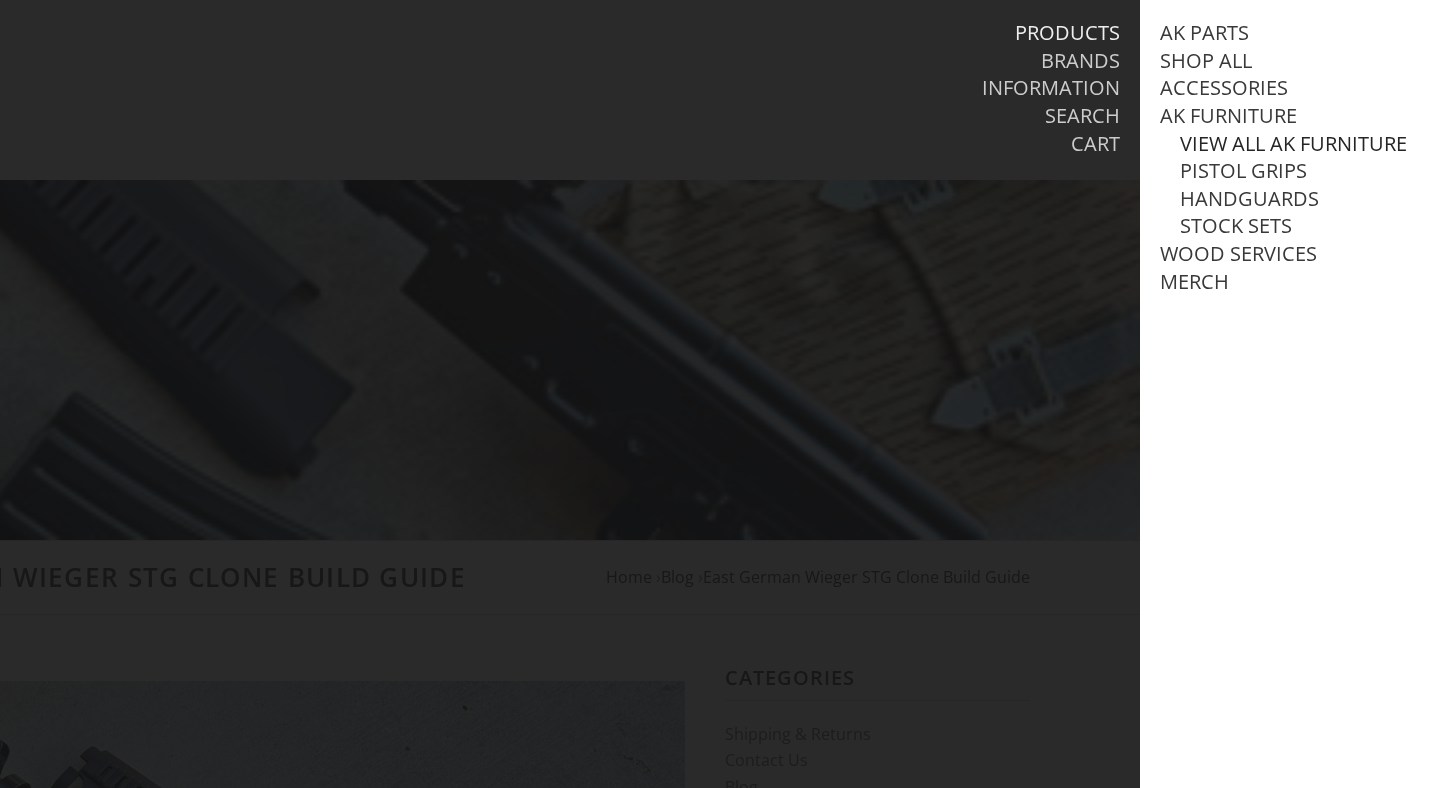 click on "View all AK Furniture" at bounding box center (1293, 144) 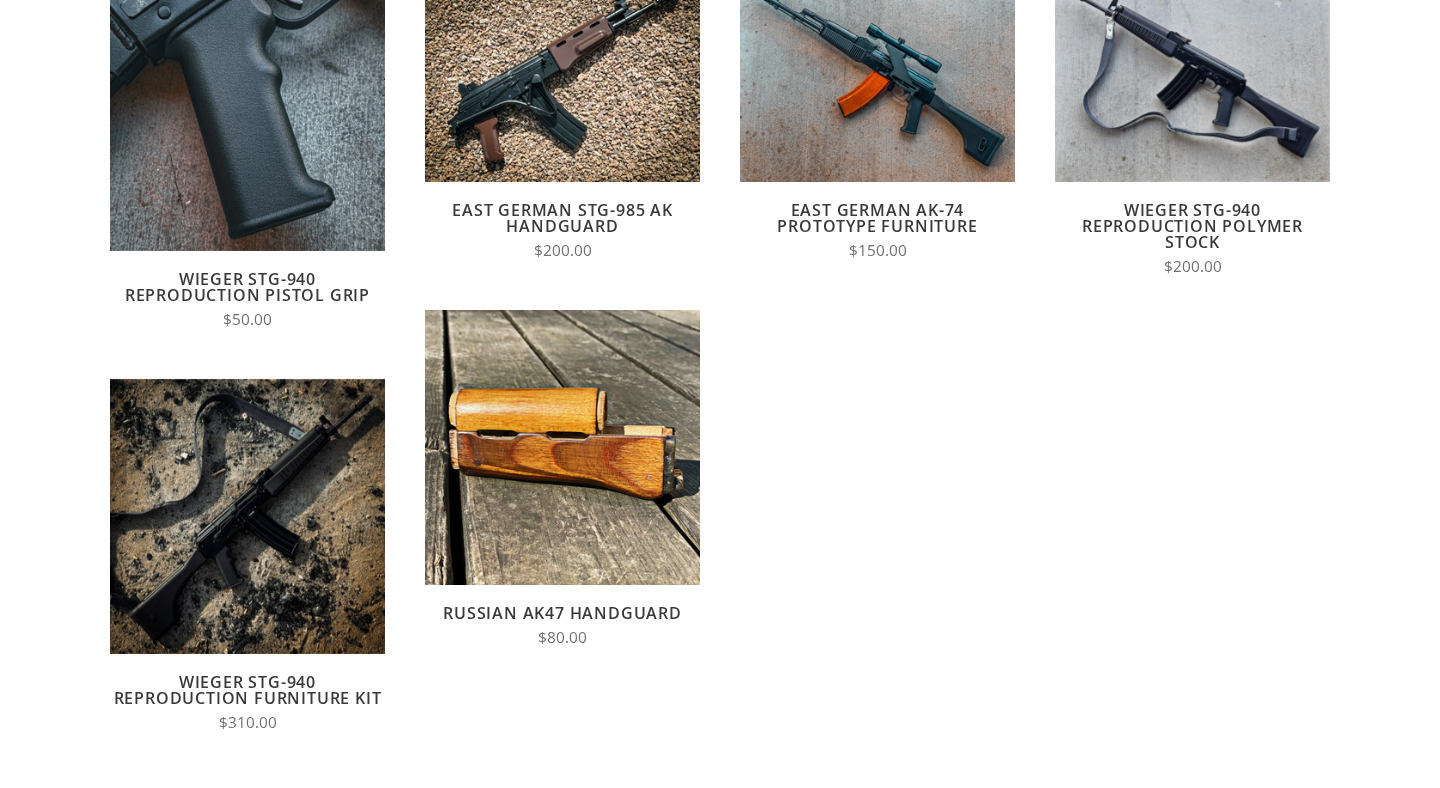 scroll, scrollTop: 357, scrollLeft: 0, axis: vertical 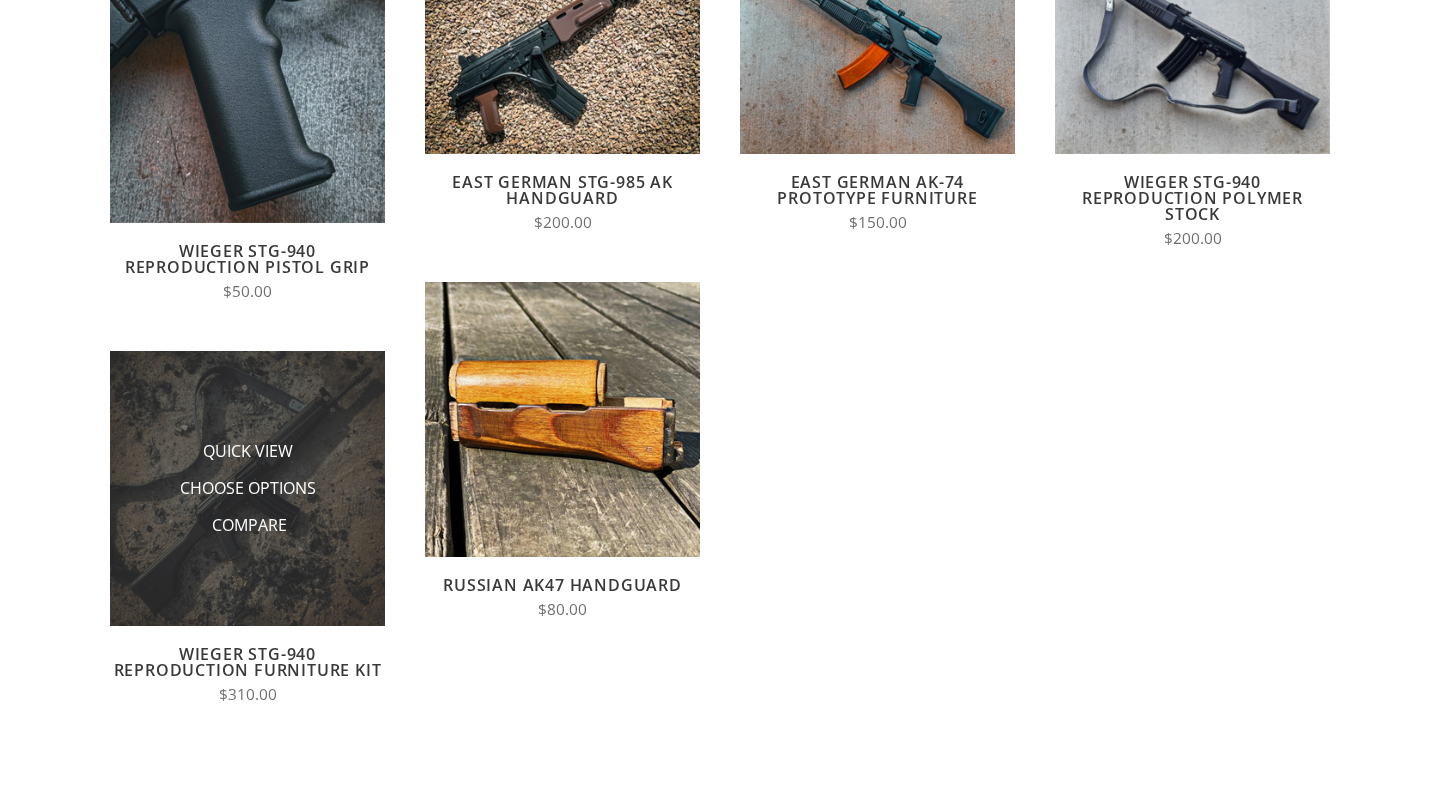 click at bounding box center [247, 488] 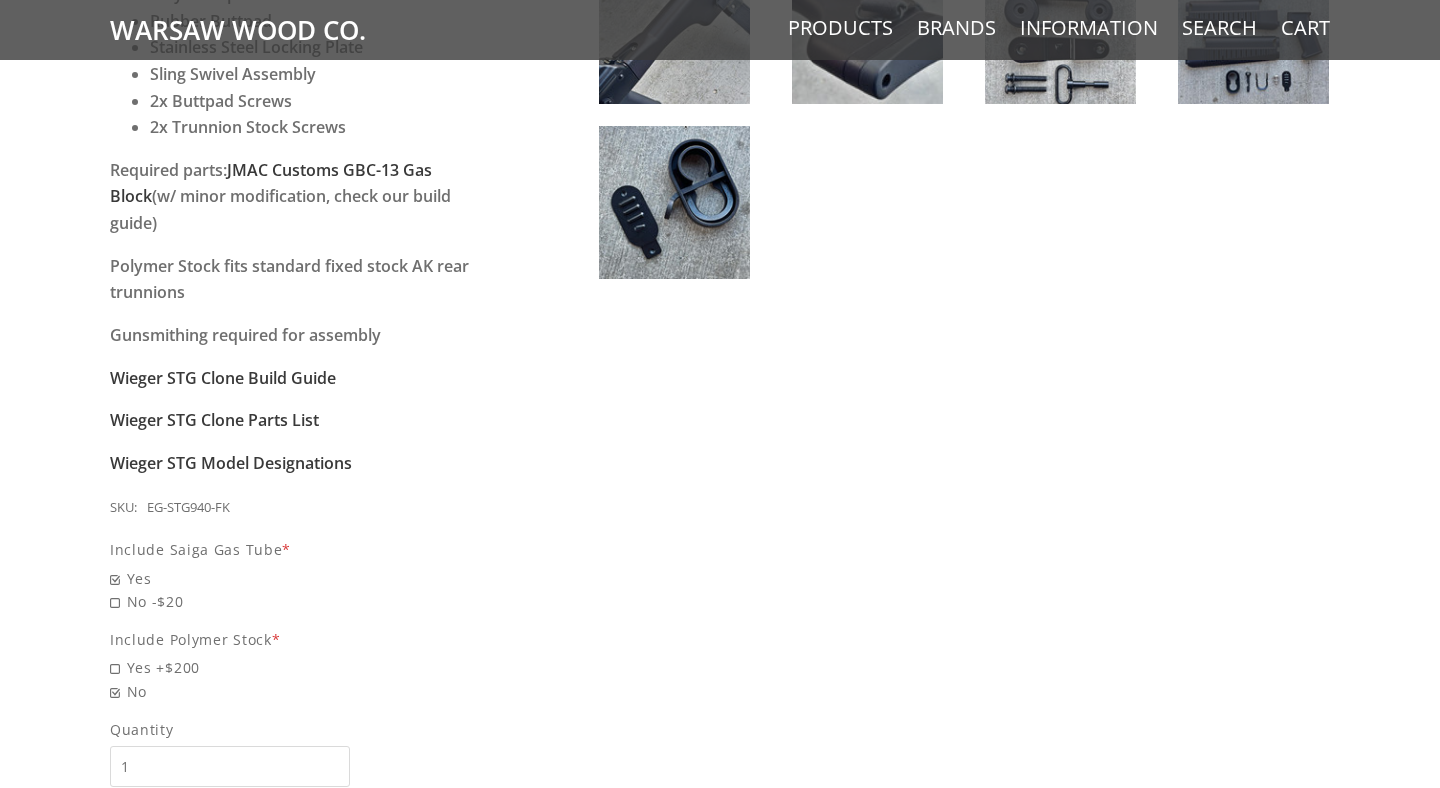 scroll, scrollTop: 1468, scrollLeft: 0, axis: vertical 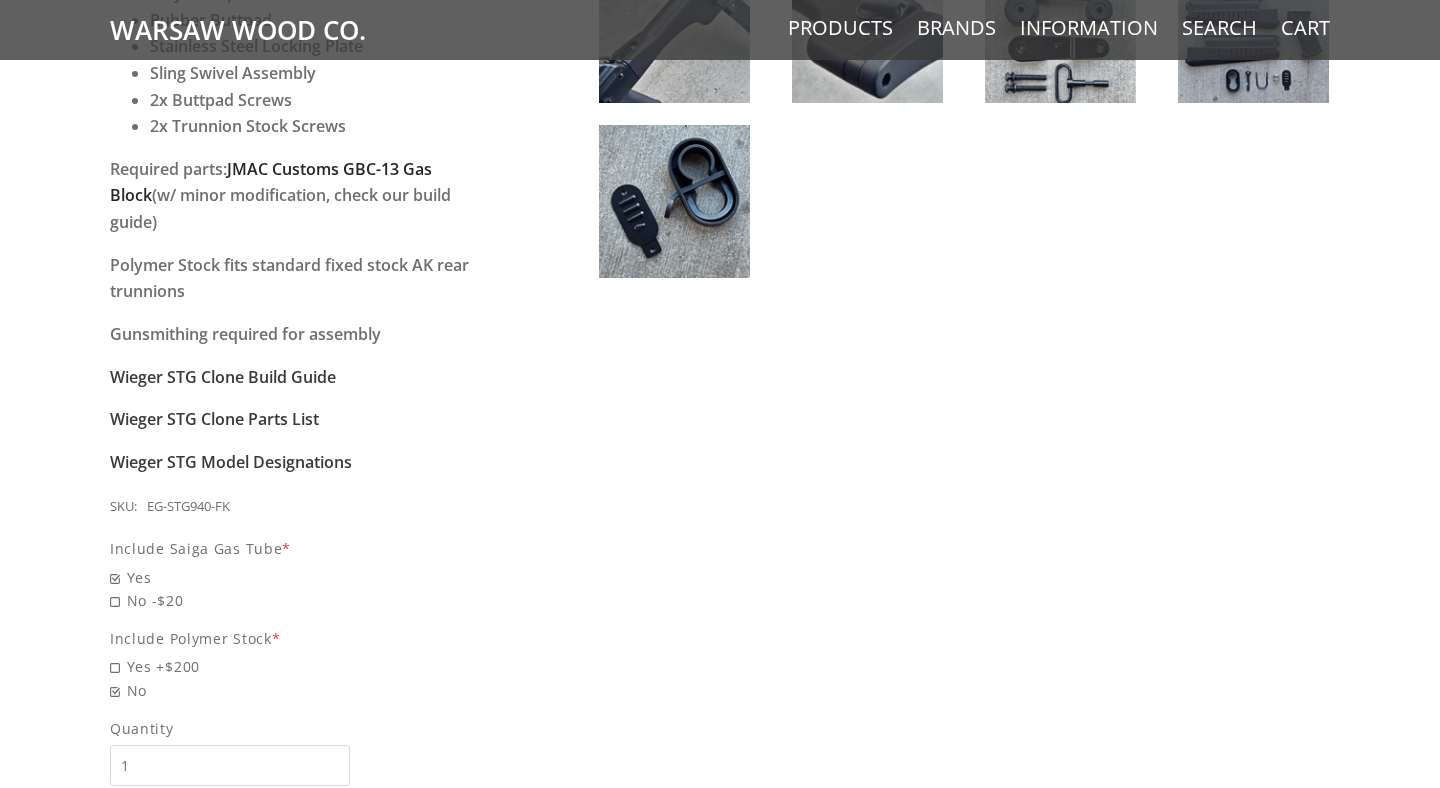 click on "JMAC Customs GBC-13 Gas Block" at bounding box center (271, 182) 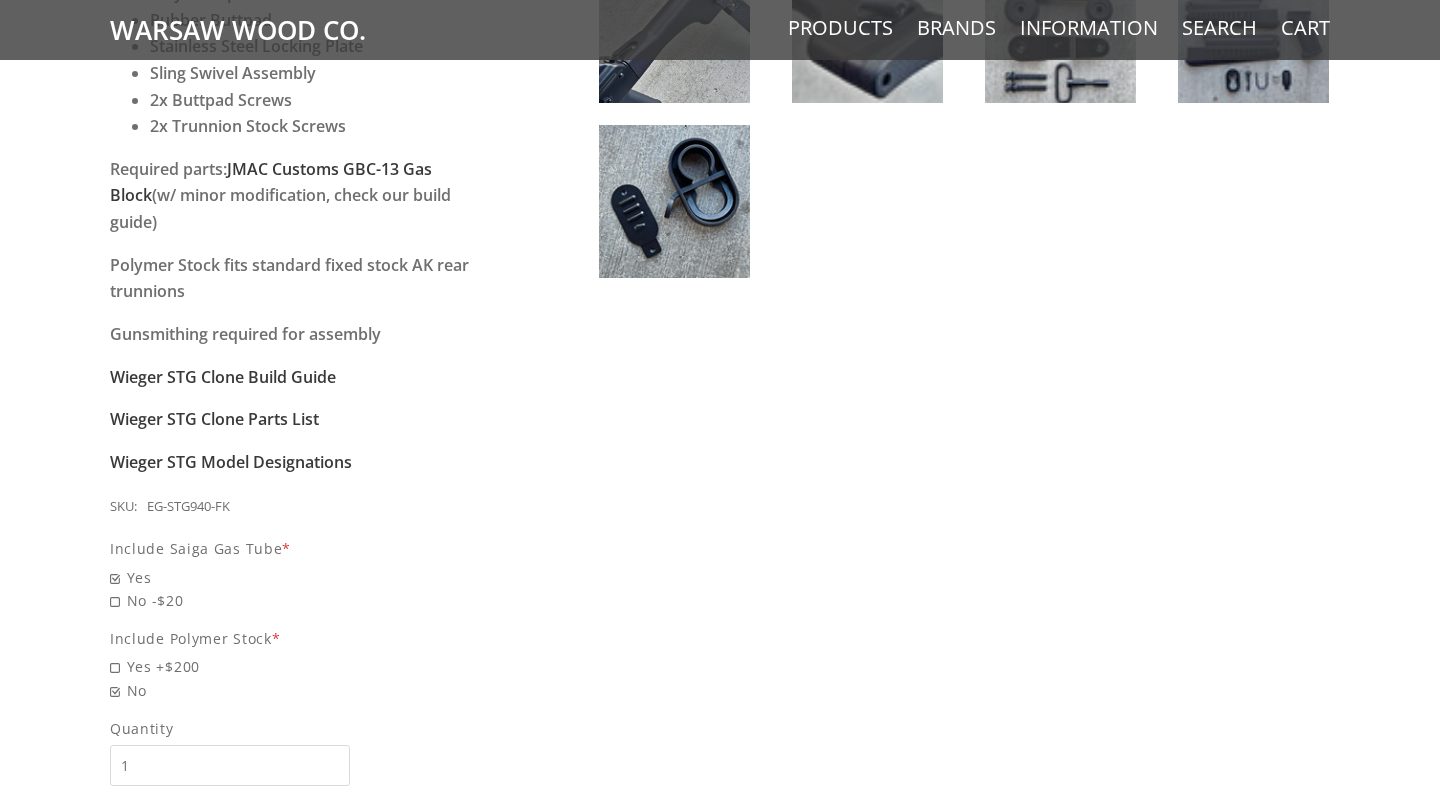 scroll, scrollTop: 0, scrollLeft: 0, axis: both 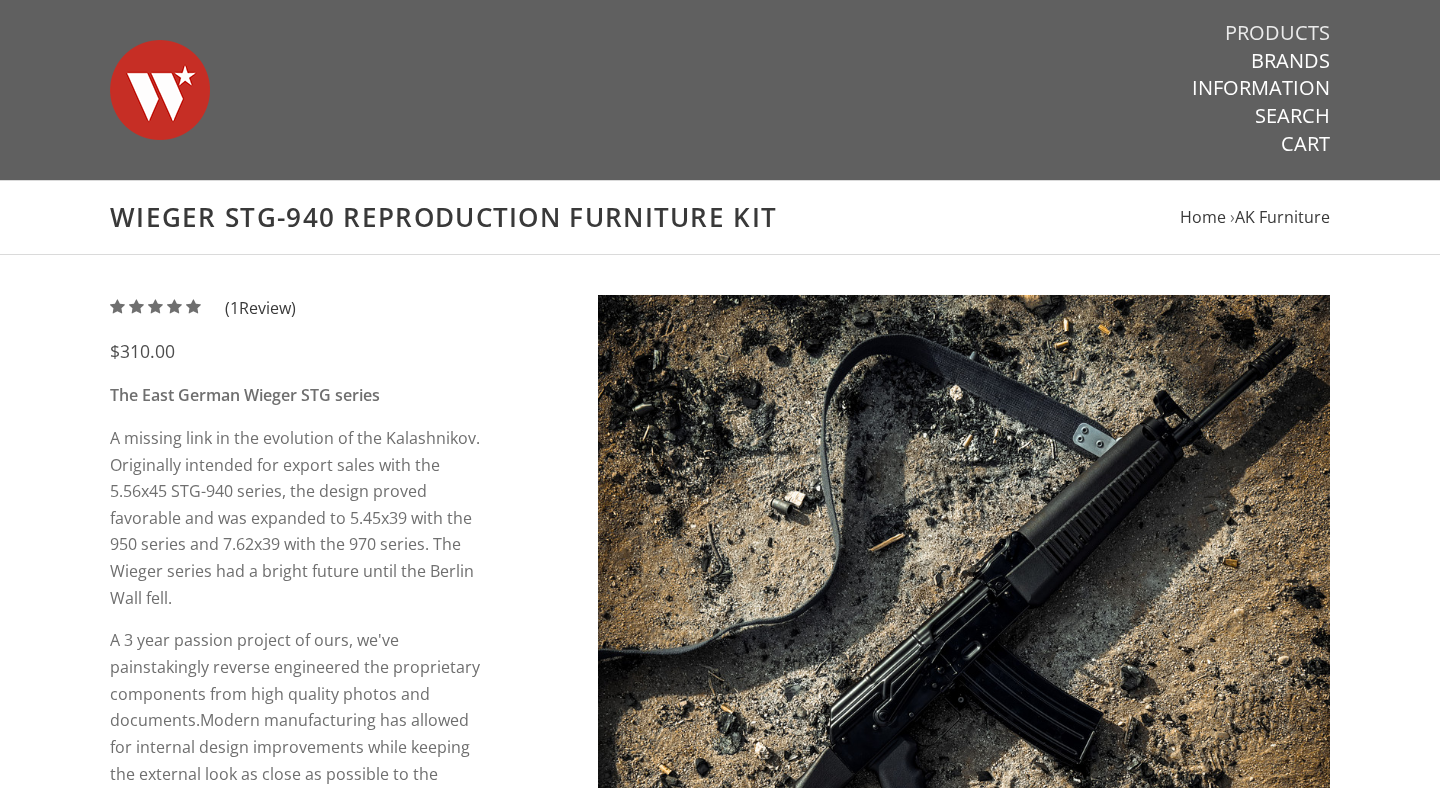 click on "Products" at bounding box center (1277, 33) 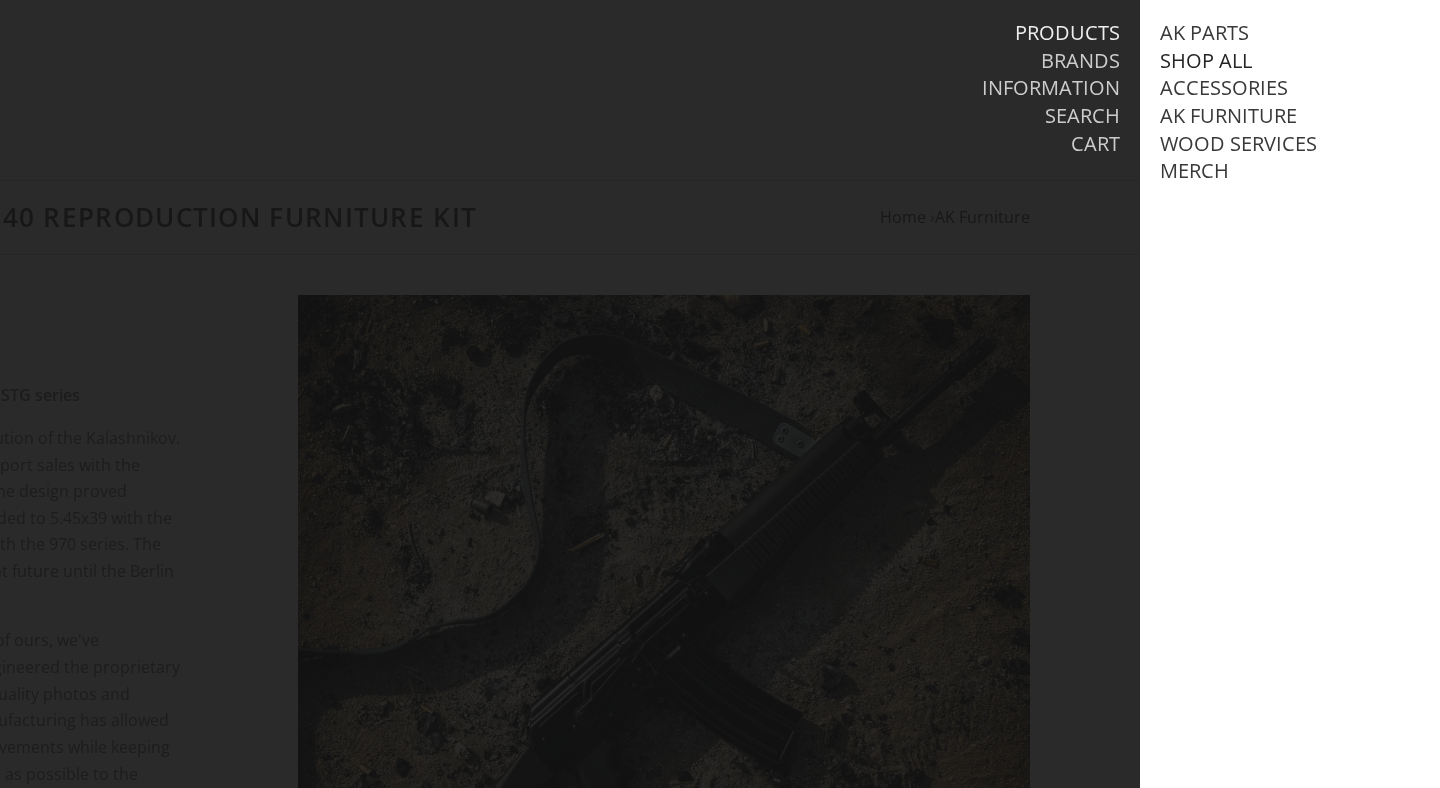 click on "Shop All" at bounding box center [1206, 61] 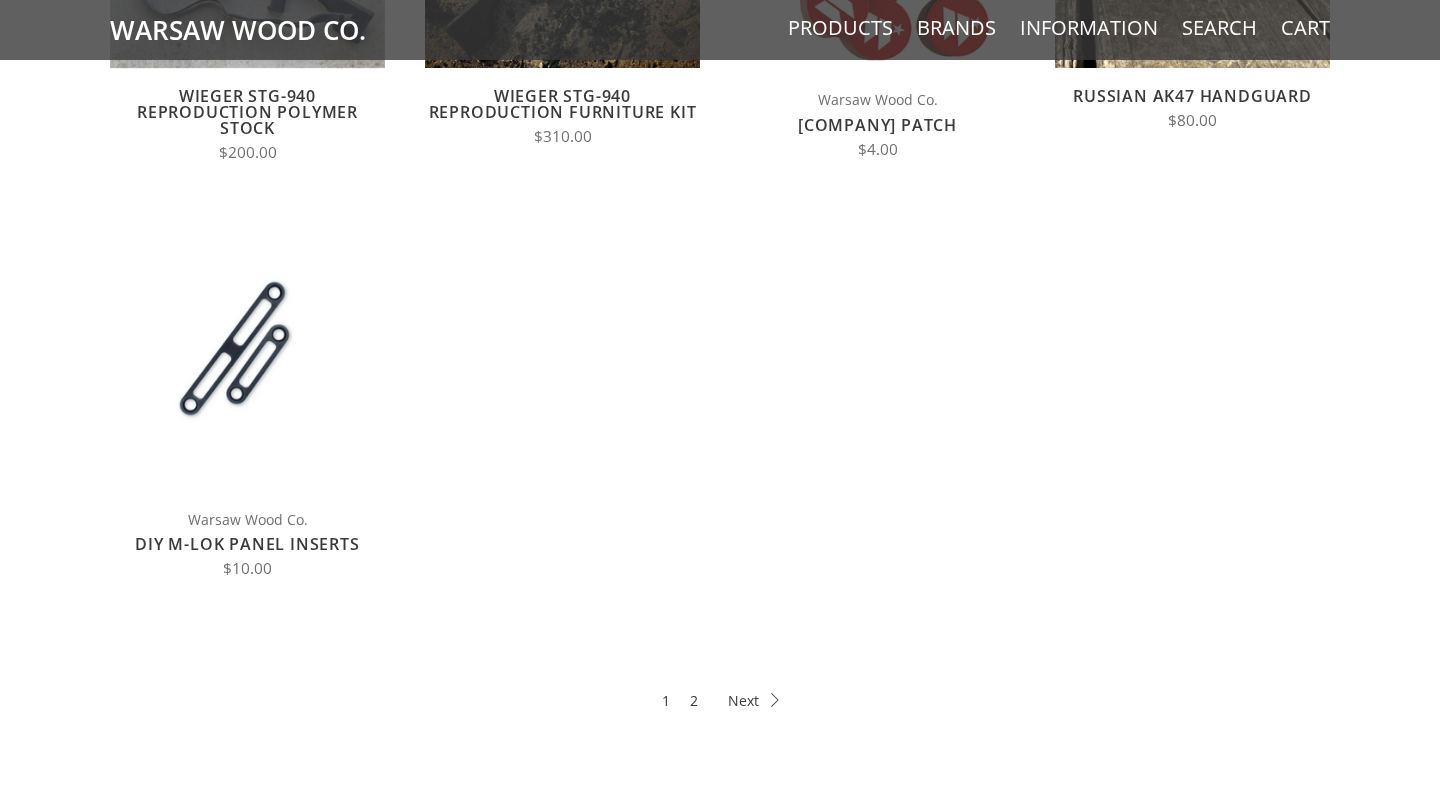 scroll, scrollTop: 1020, scrollLeft: 0, axis: vertical 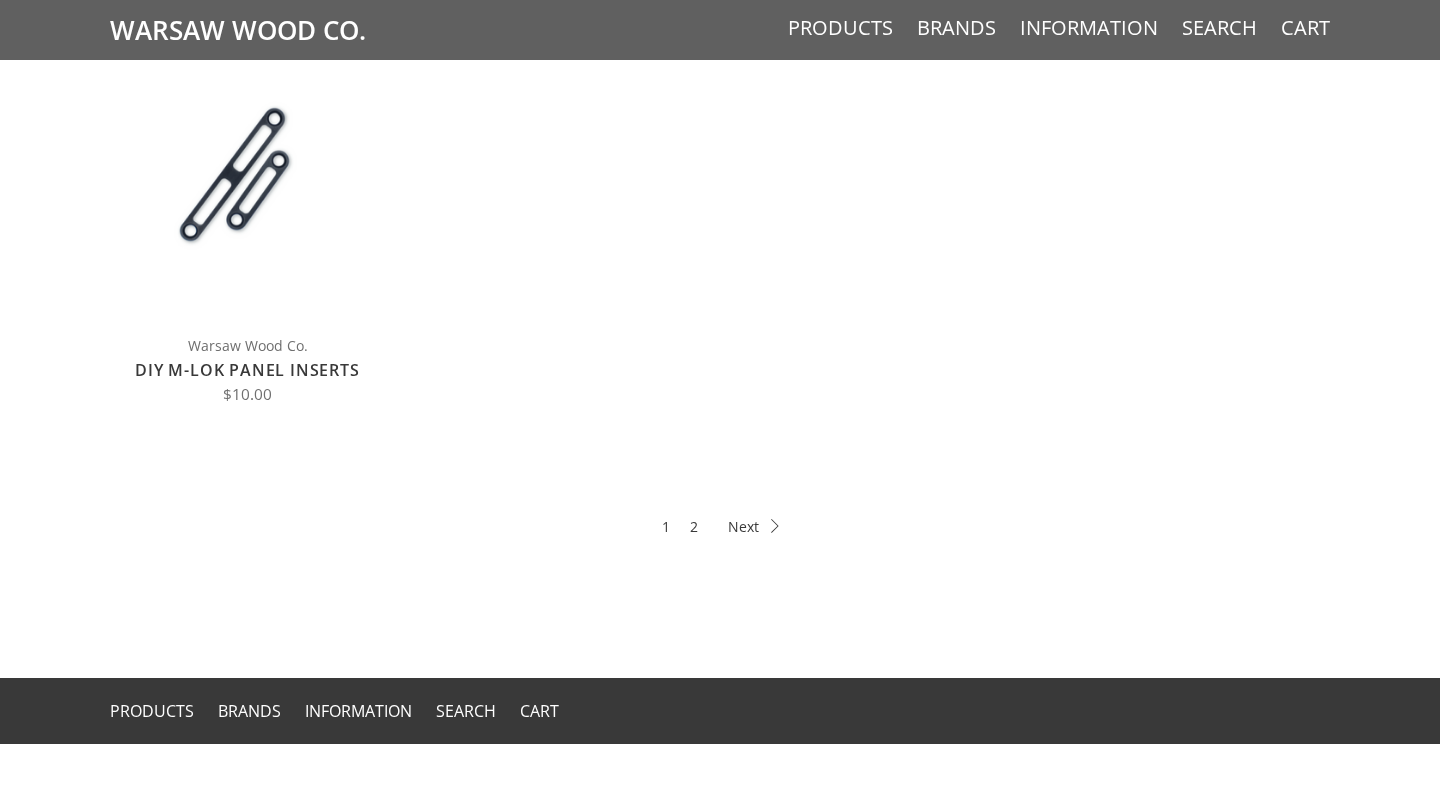 click on "2" at bounding box center [694, 526] 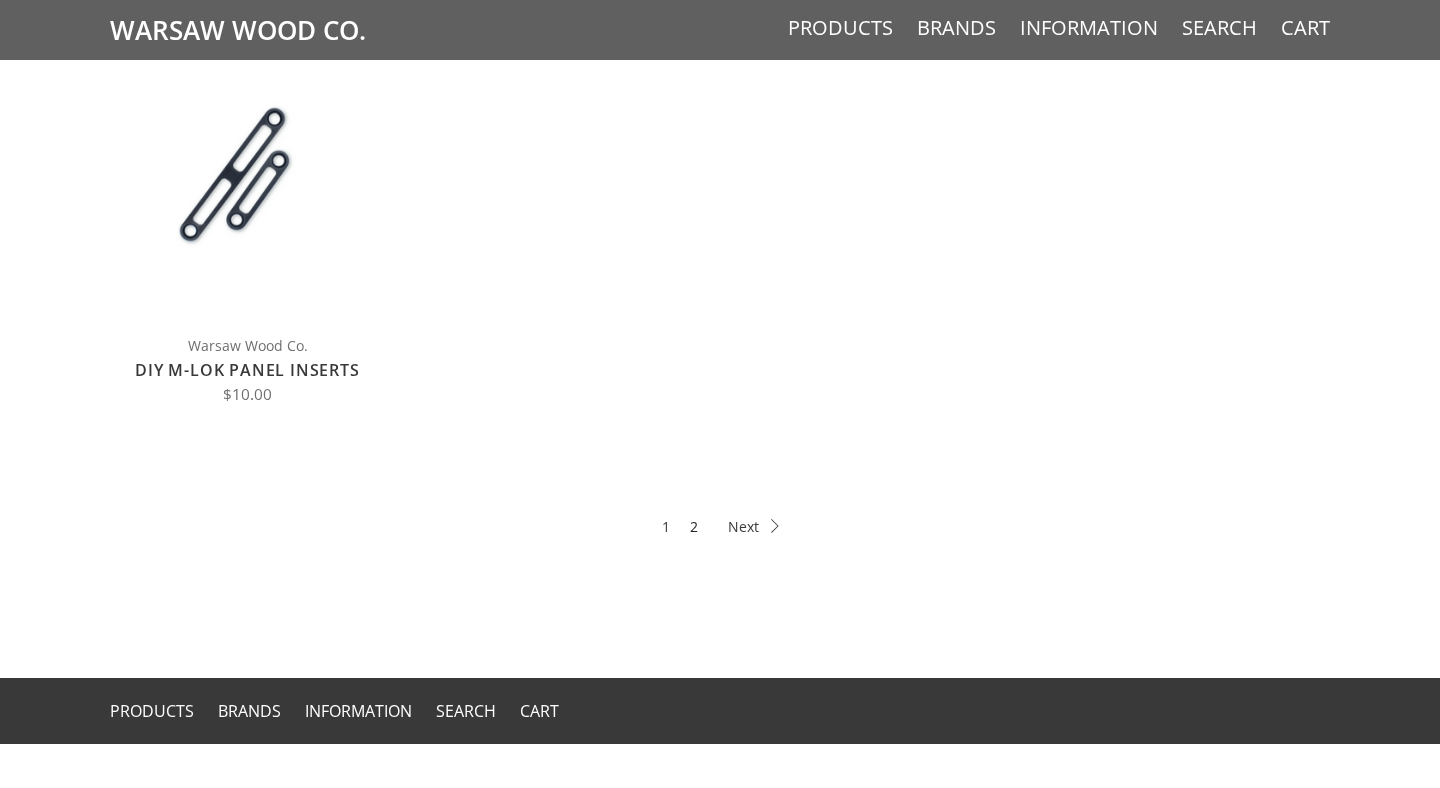 click on "2" at bounding box center (694, 526) 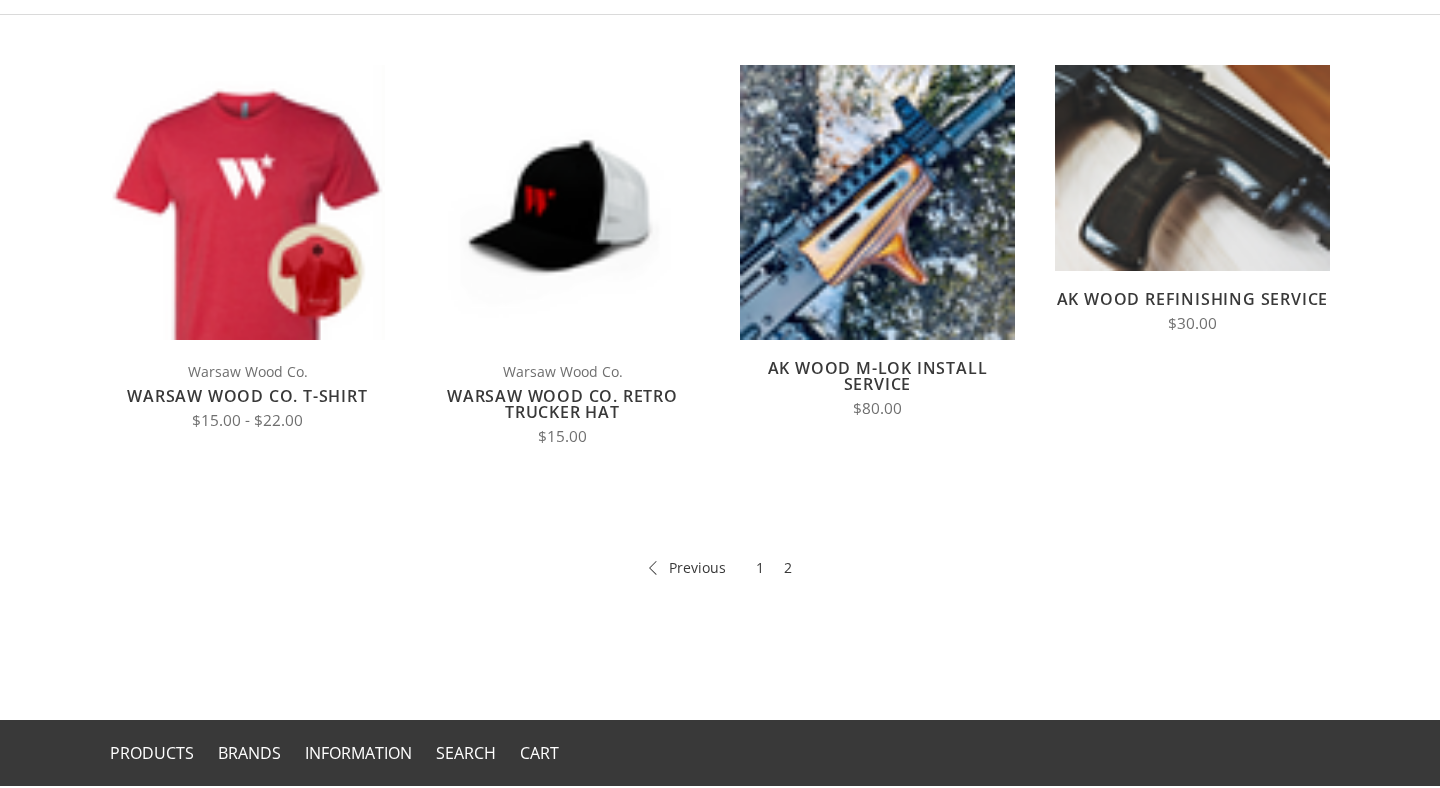 scroll, scrollTop: 245, scrollLeft: 0, axis: vertical 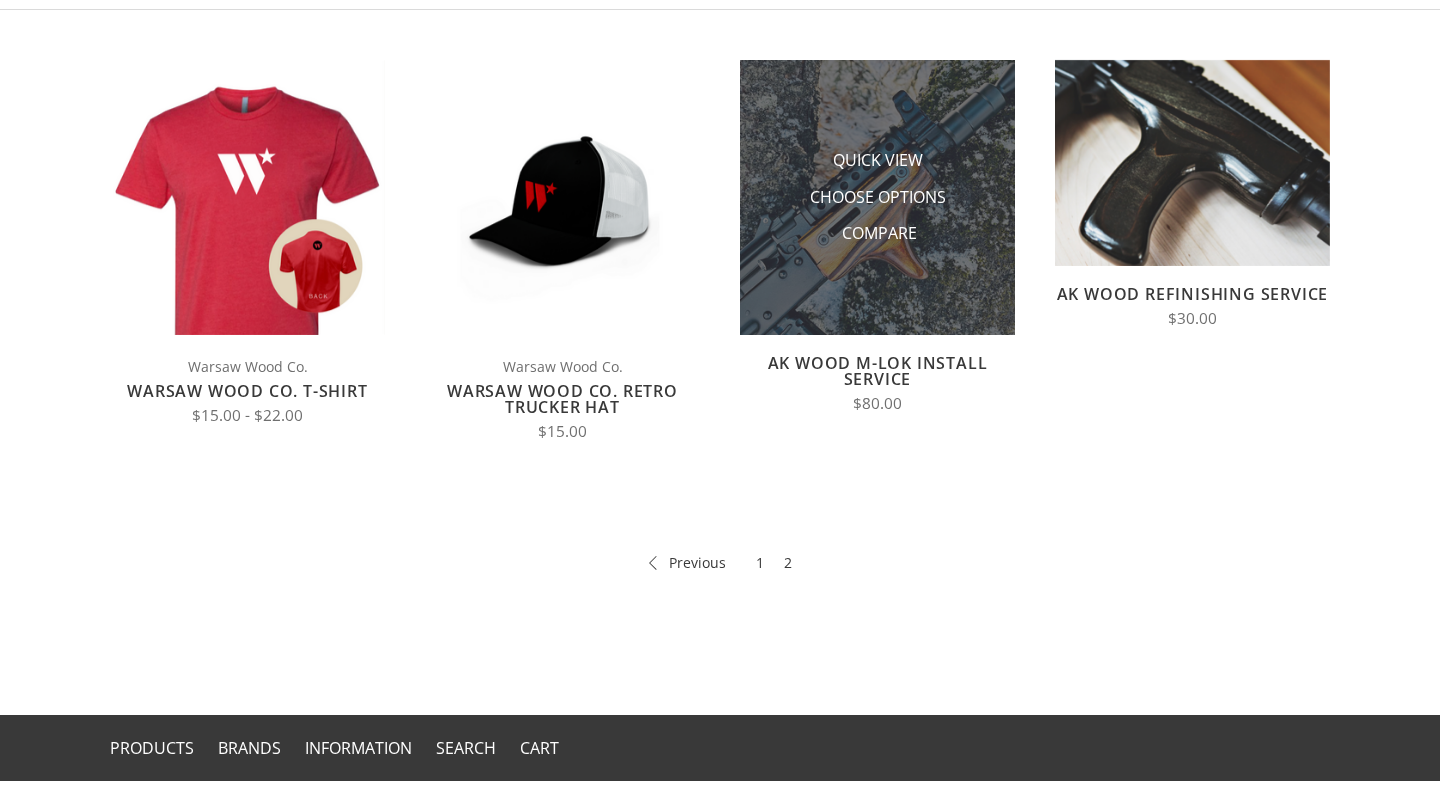 click at bounding box center [877, 197] 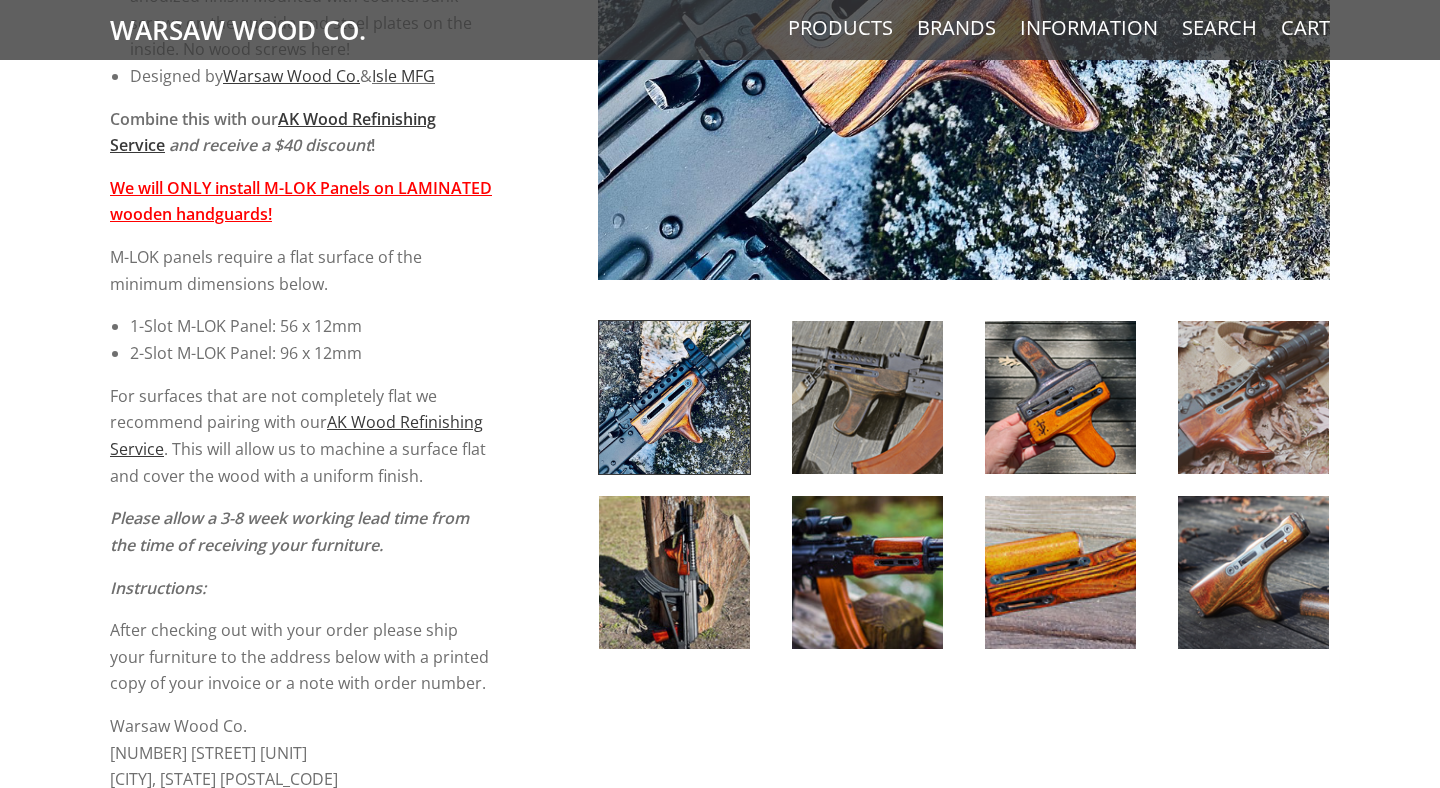 scroll, scrollTop: 863, scrollLeft: 0, axis: vertical 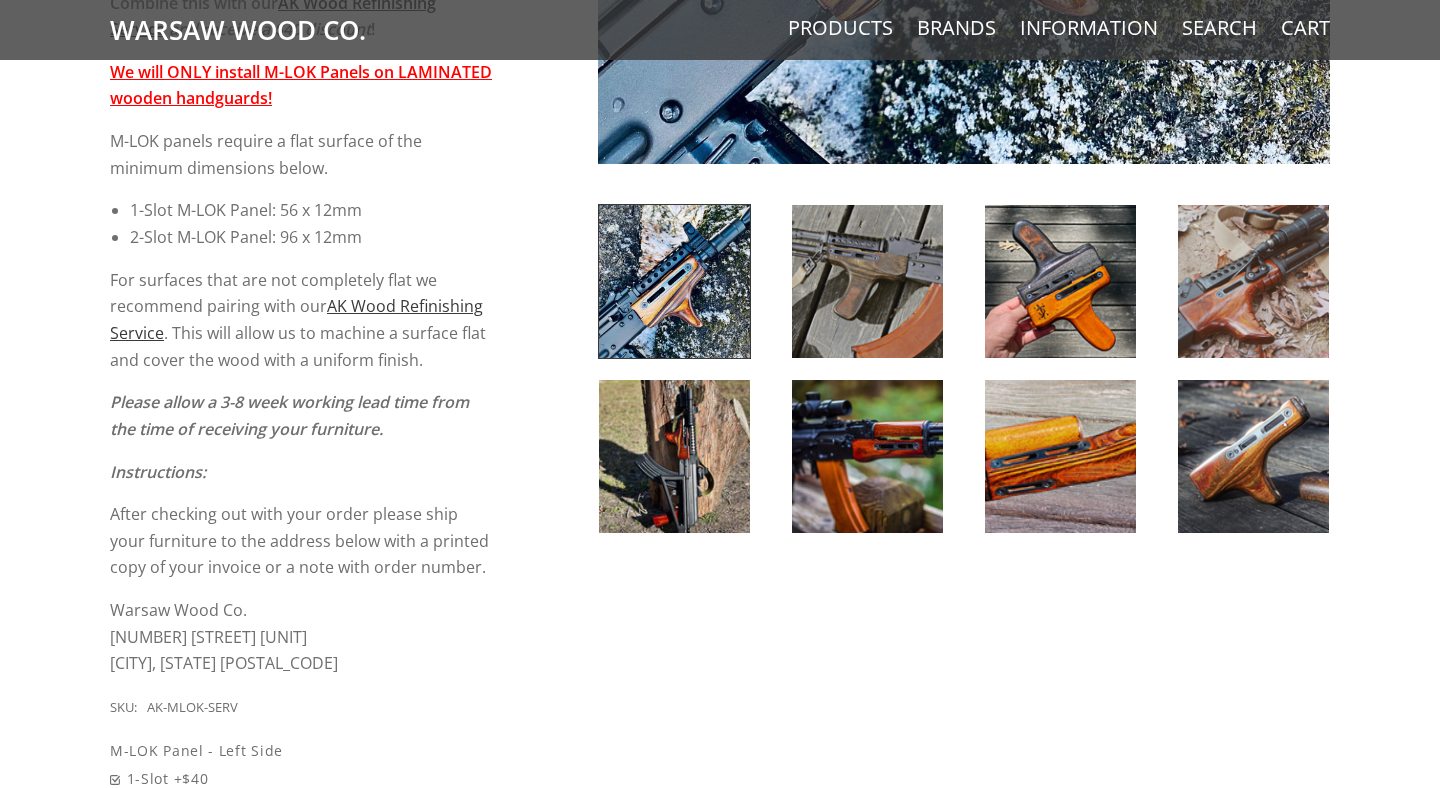 click at bounding box center [1060, 456] 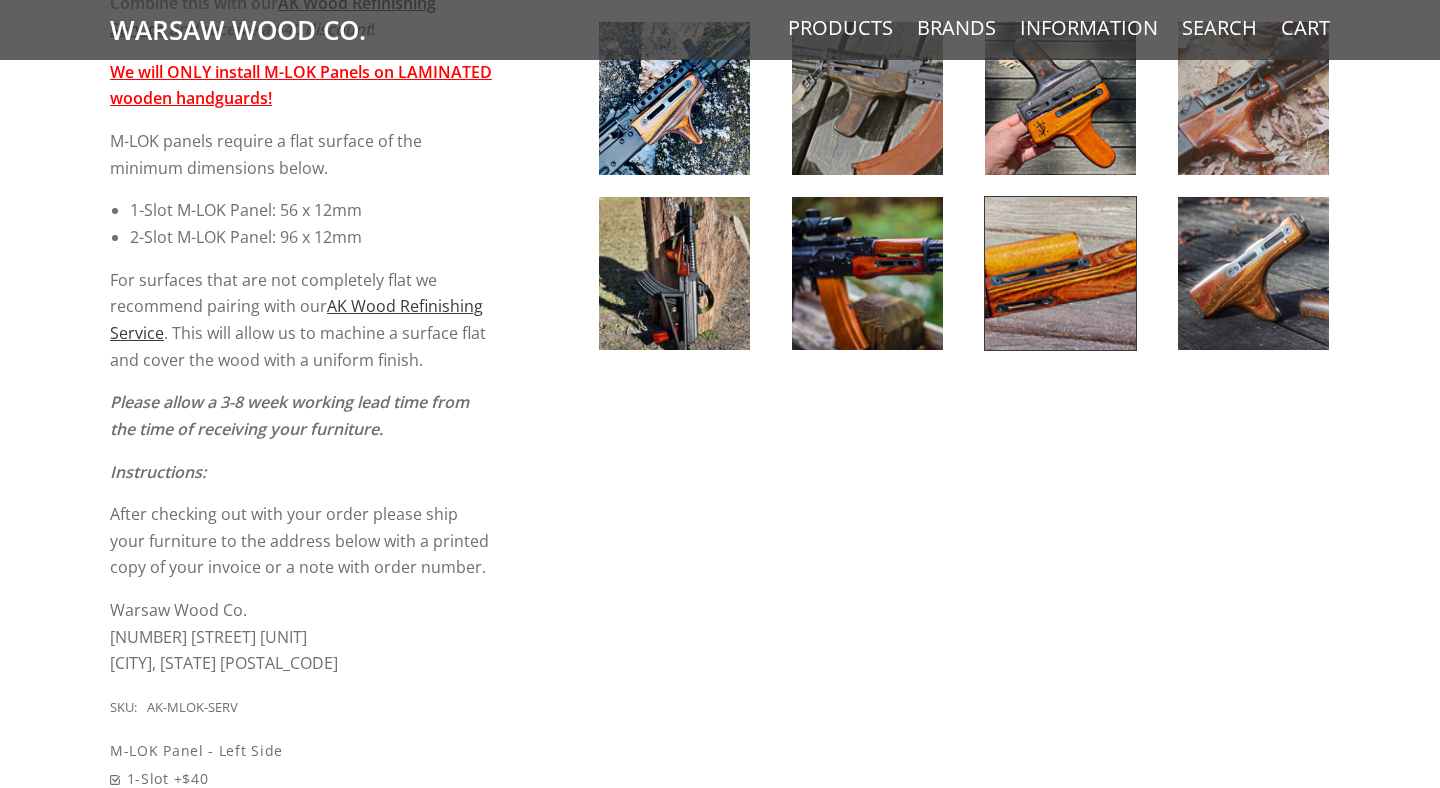 click at bounding box center (1060, 273) 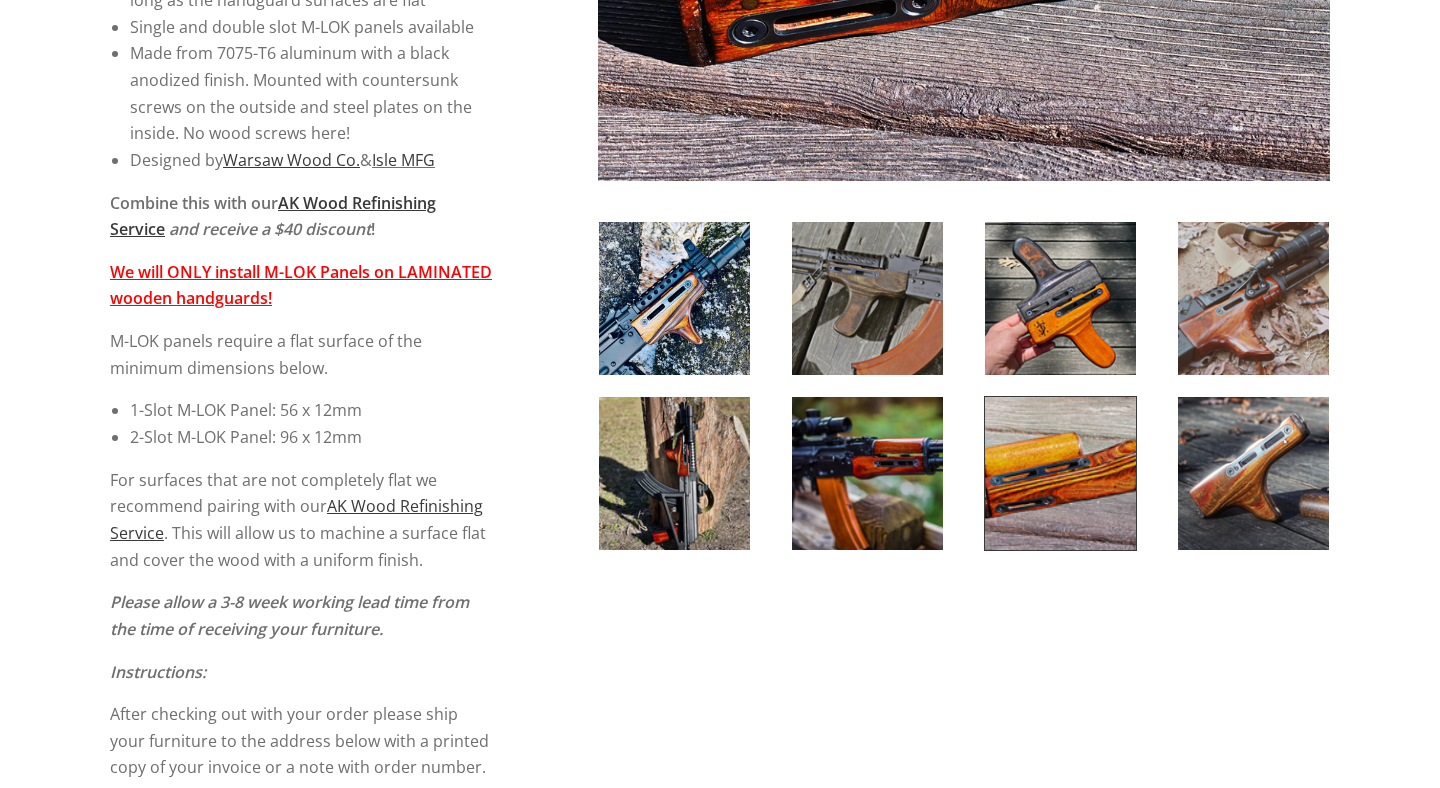 scroll, scrollTop: 143, scrollLeft: 0, axis: vertical 